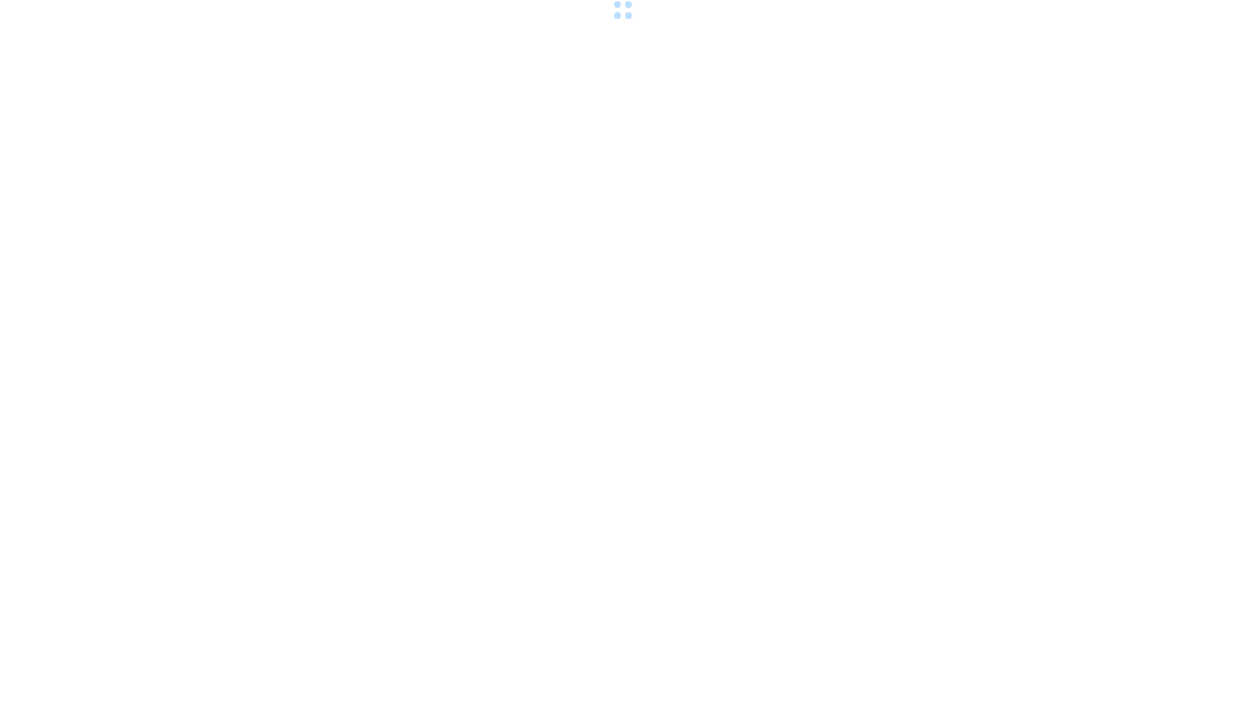 scroll, scrollTop: 0, scrollLeft: 0, axis: both 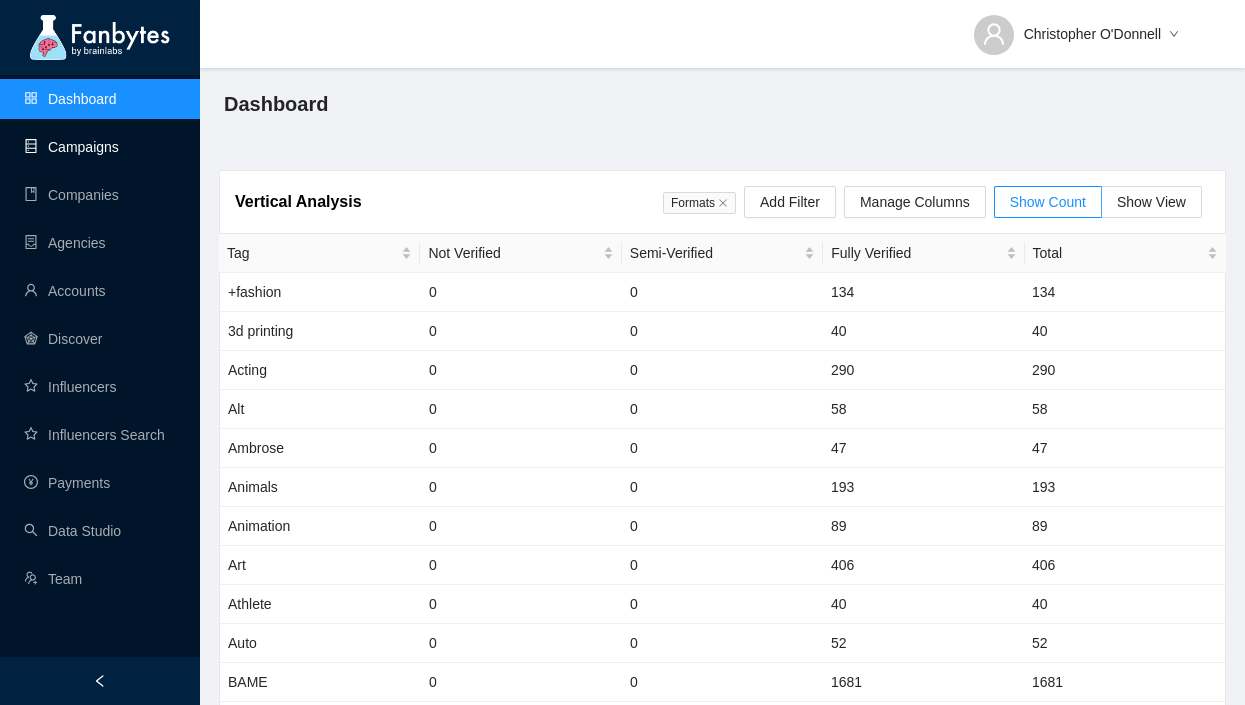 click on "Campaigns" at bounding box center (71, 147) 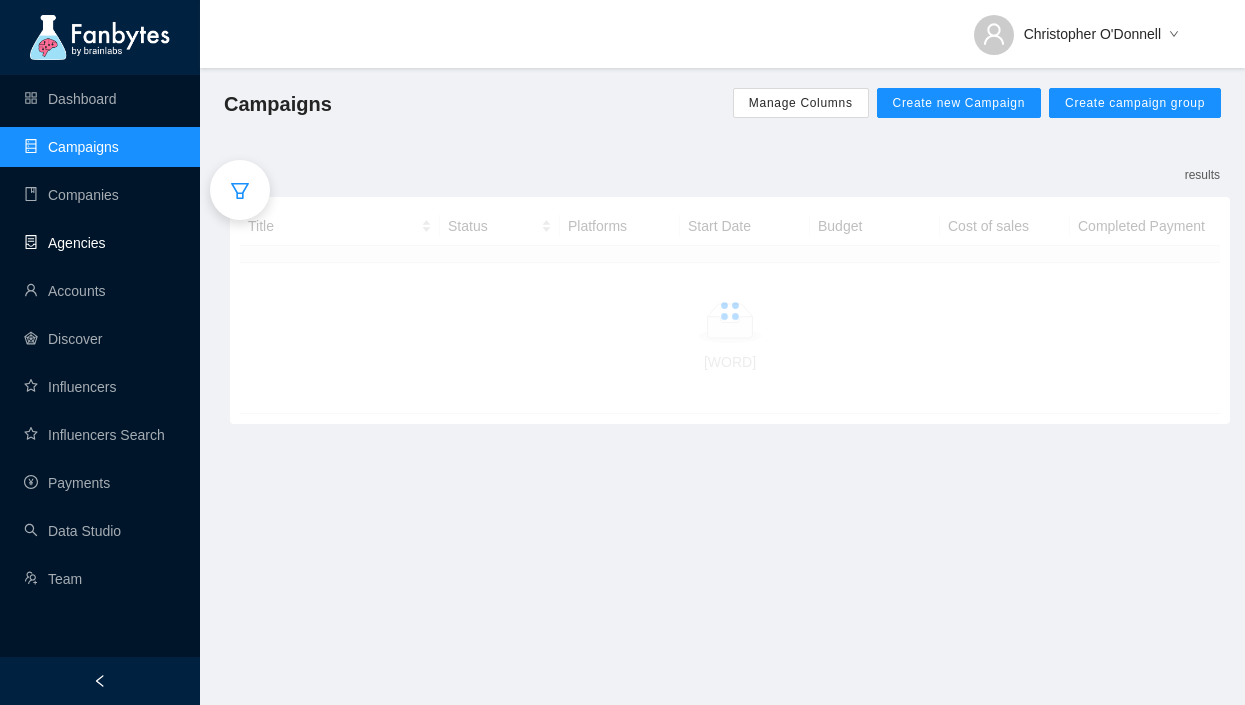 click on "Dashboard Campaigns Companies Agencies Accounts Discover Influencers Influencers Search Payments Data Studio Team" at bounding box center (100, 339) 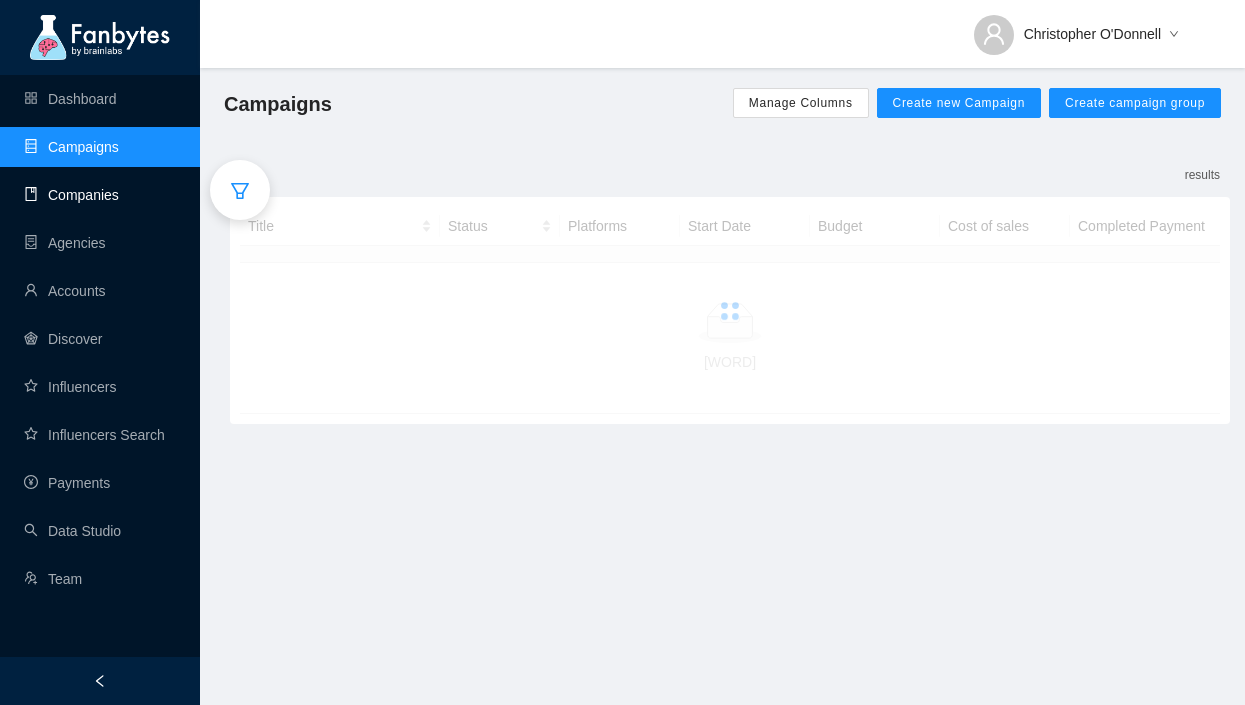 click on "Companies" at bounding box center [71, 195] 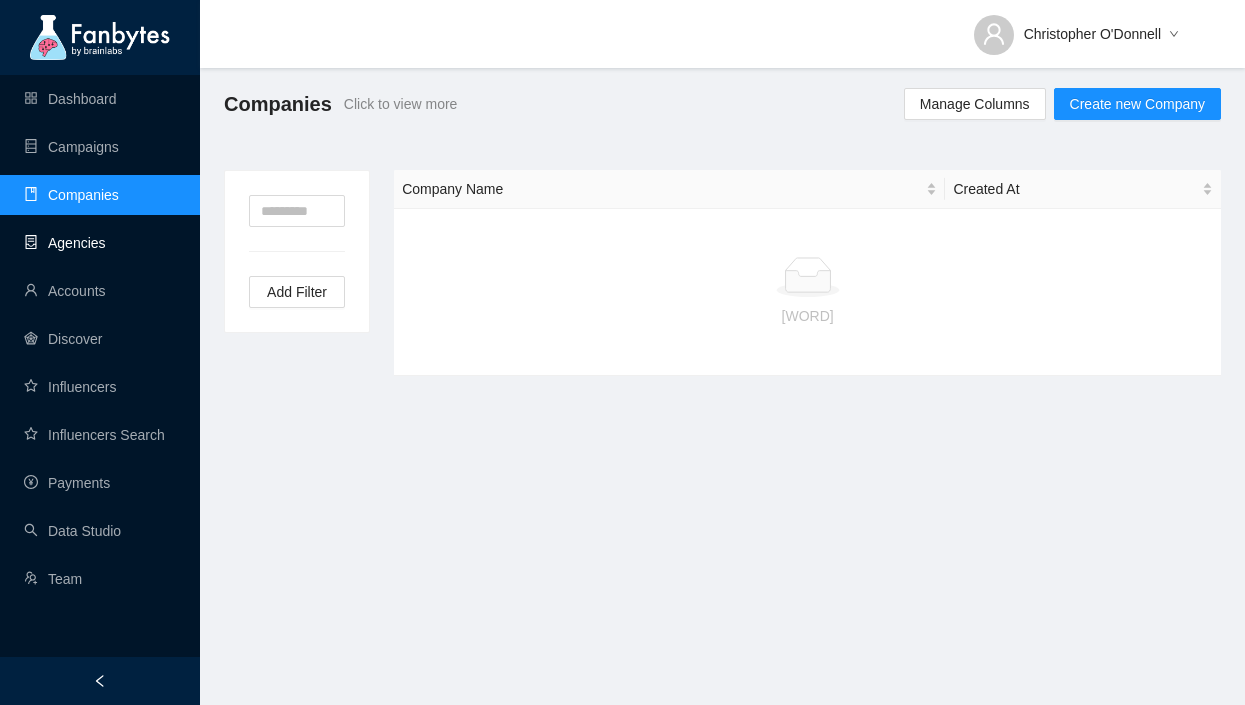click on "Agencies" at bounding box center [65, 243] 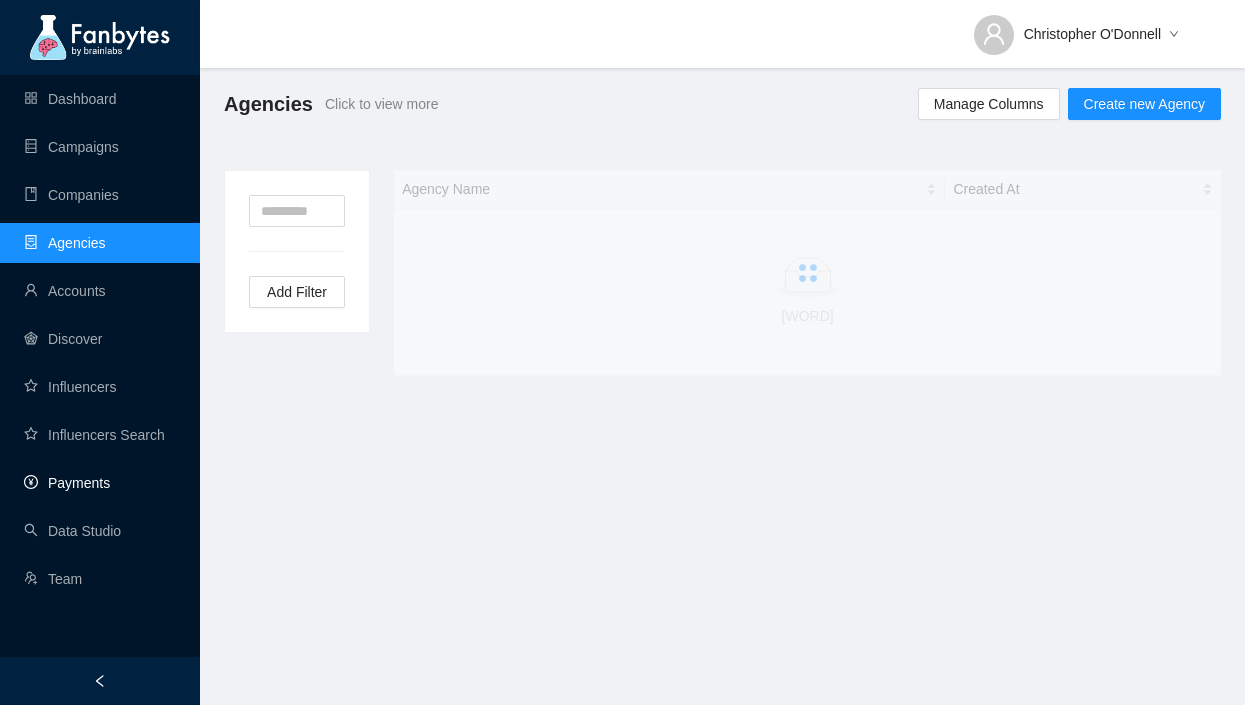 click on "Payments" at bounding box center (67, 483) 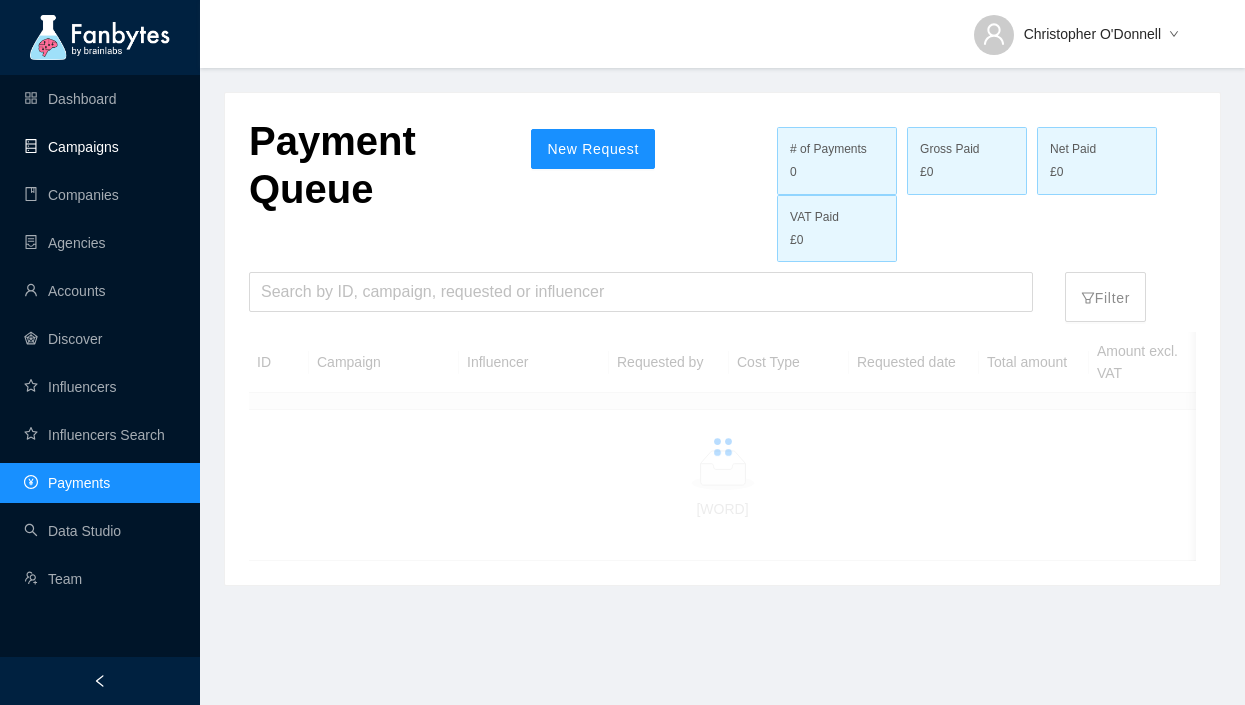 click on "Campaigns" at bounding box center (71, 147) 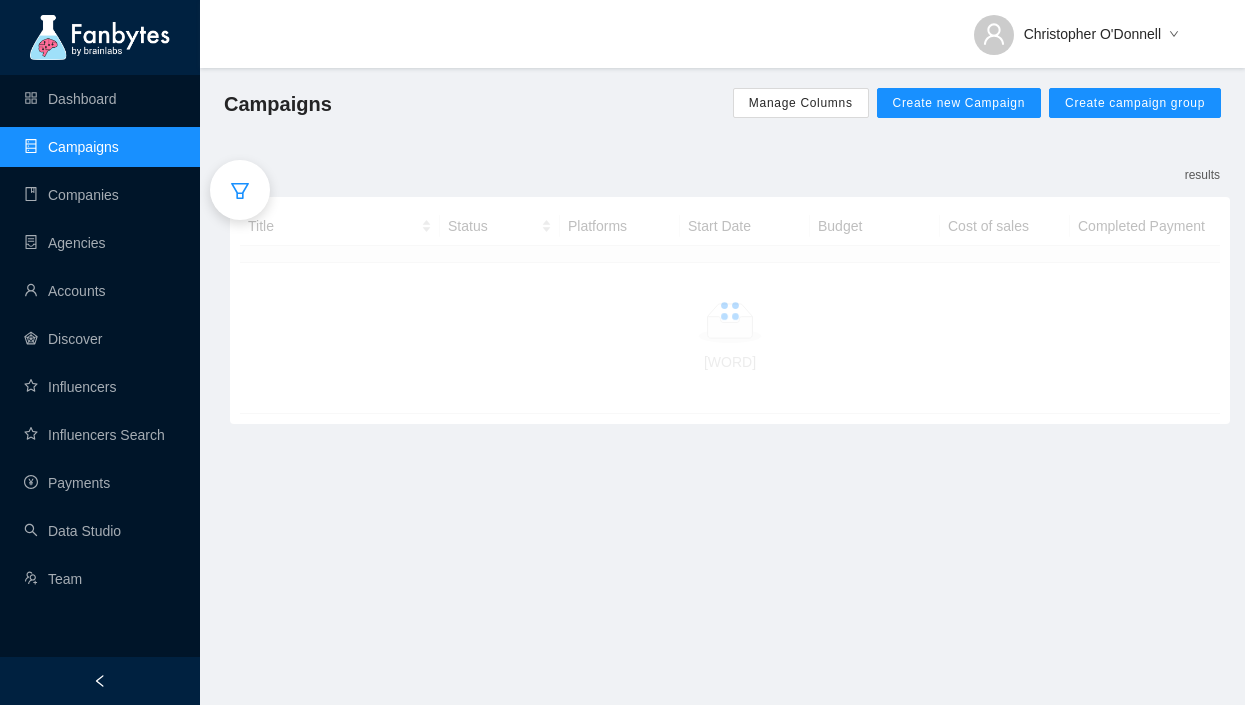 click at bounding box center (240, 190) 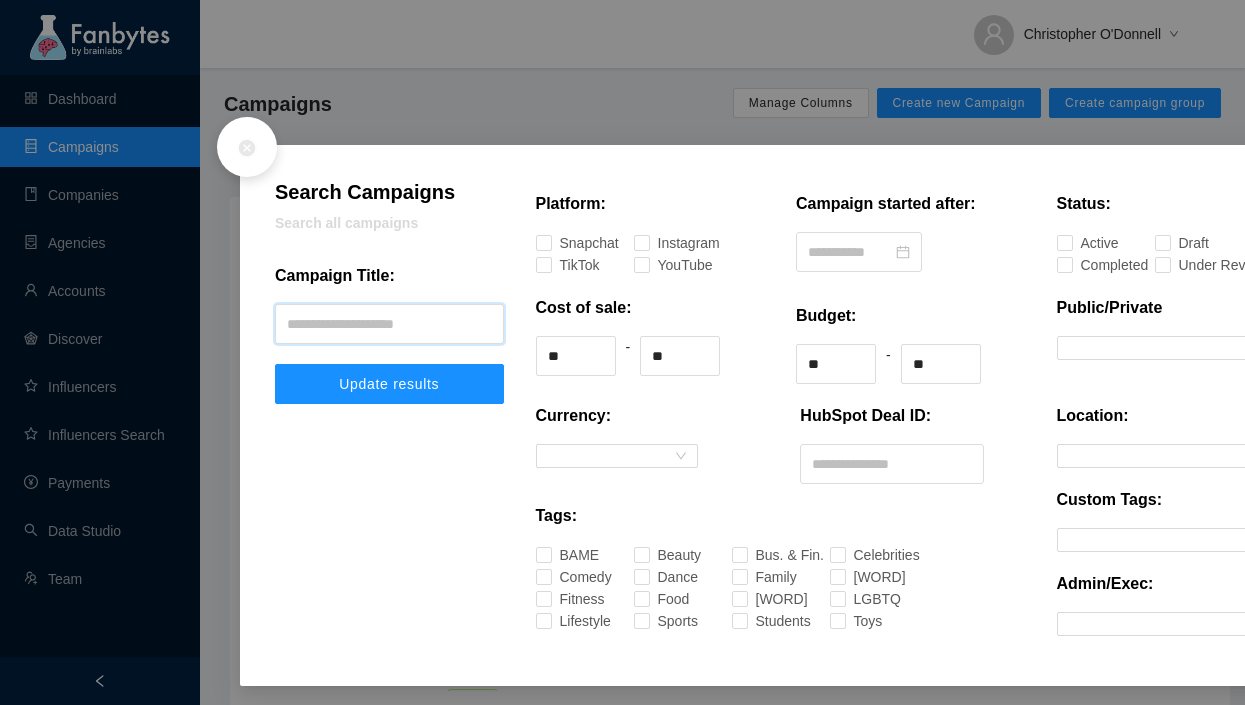 click at bounding box center (389, 324) 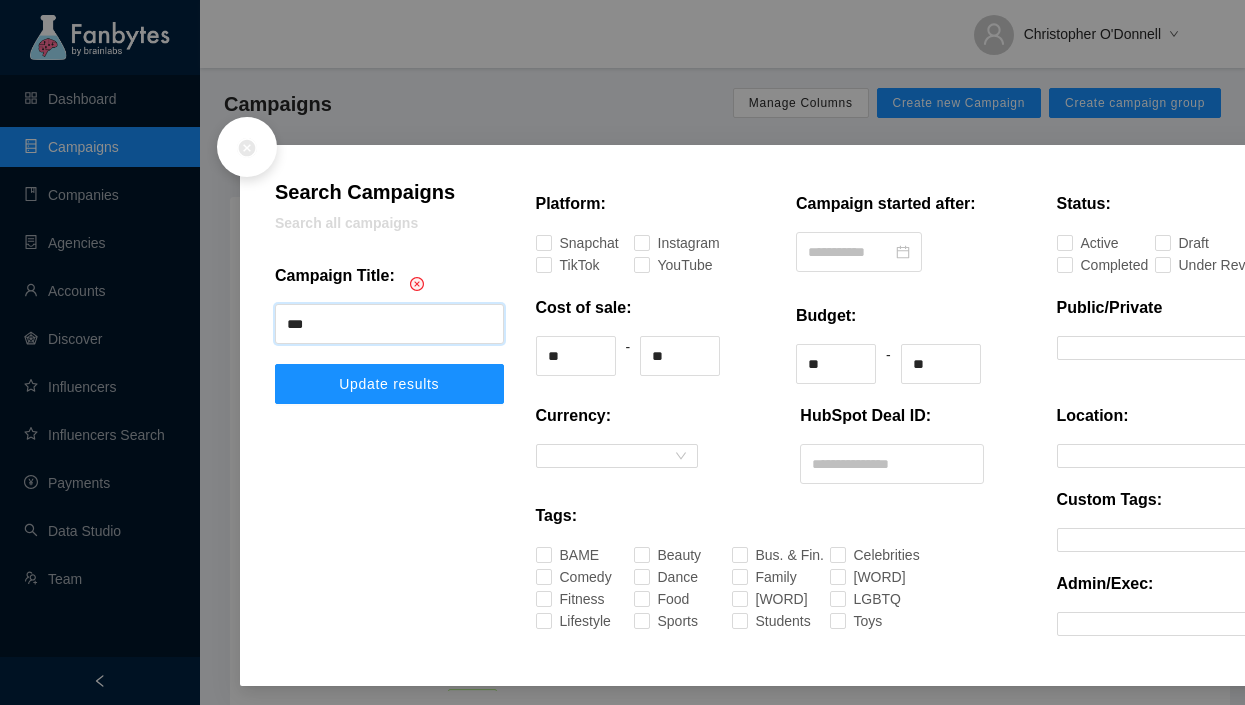 type on "***" 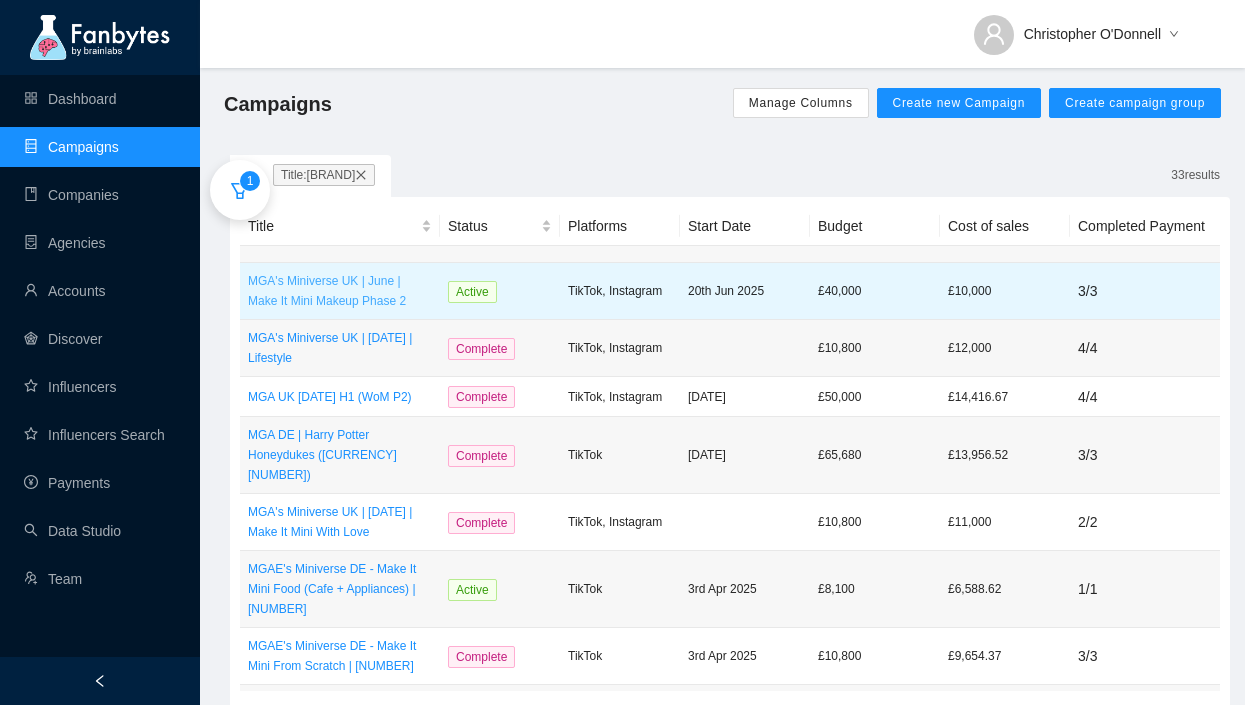 click on "MGA's Miniverse UK | June | Make It Mini Makeup Phase 2" at bounding box center (340, 291) 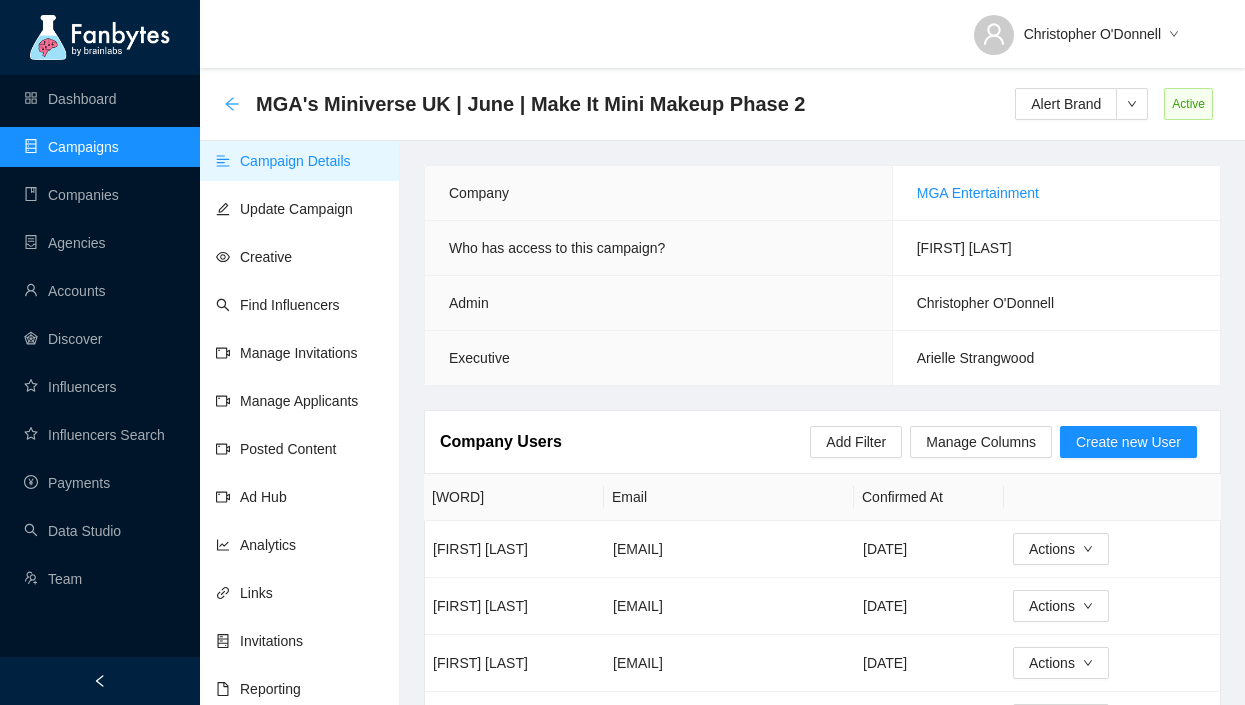 click 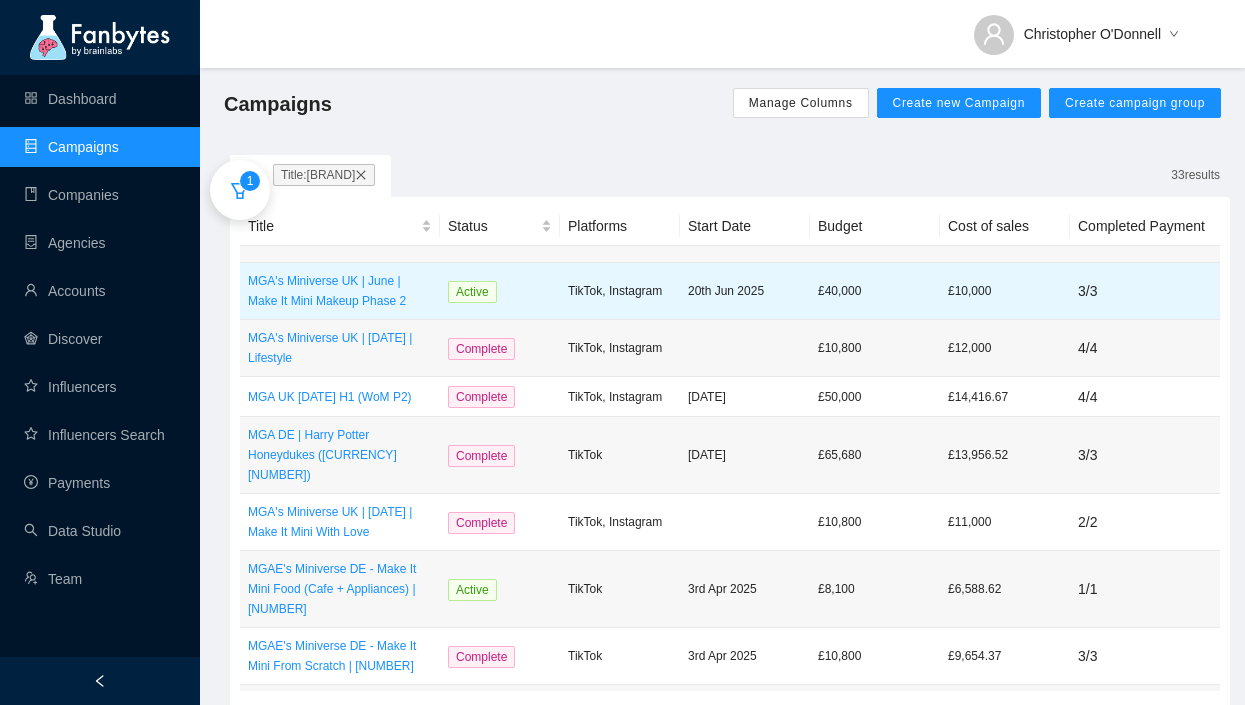 click on "£ 40,000" at bounding box center [875, 291] 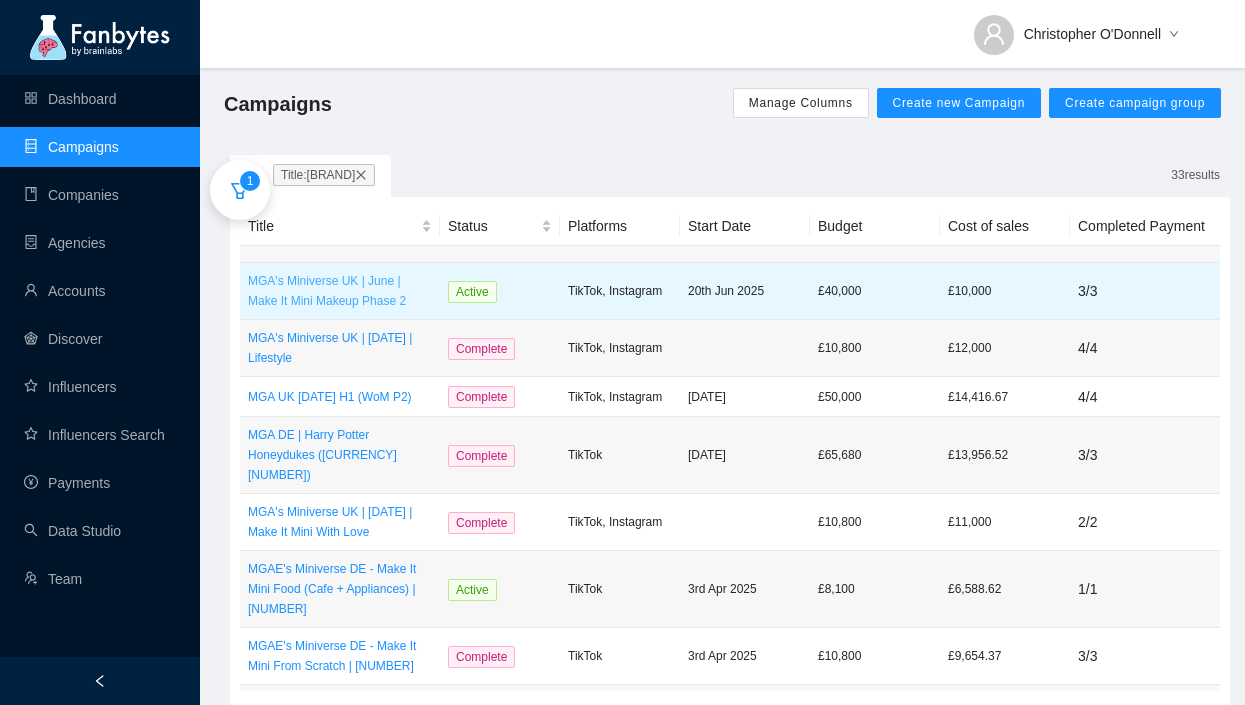 click on "MGA's Miniverse UK | June | Make It Mini Makeup Phase 2" at bounding box center [340, 291] 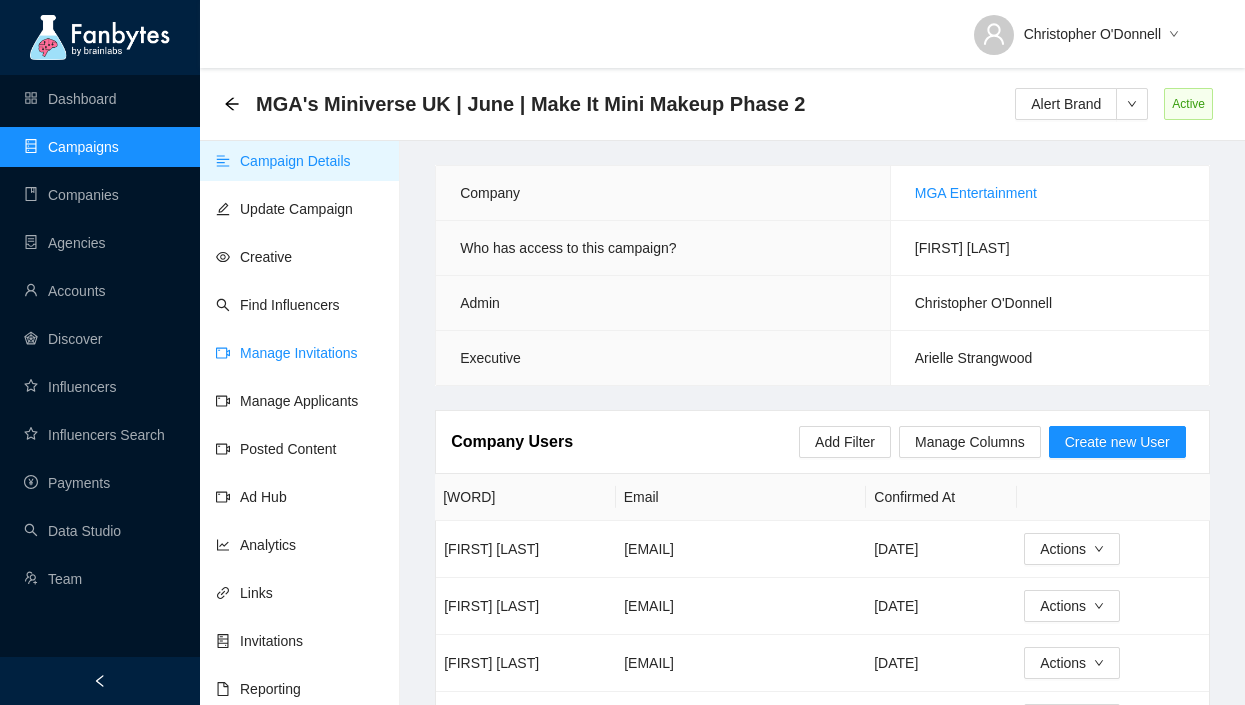 click on "Manage Invitations" at bounding box center (287, 353) 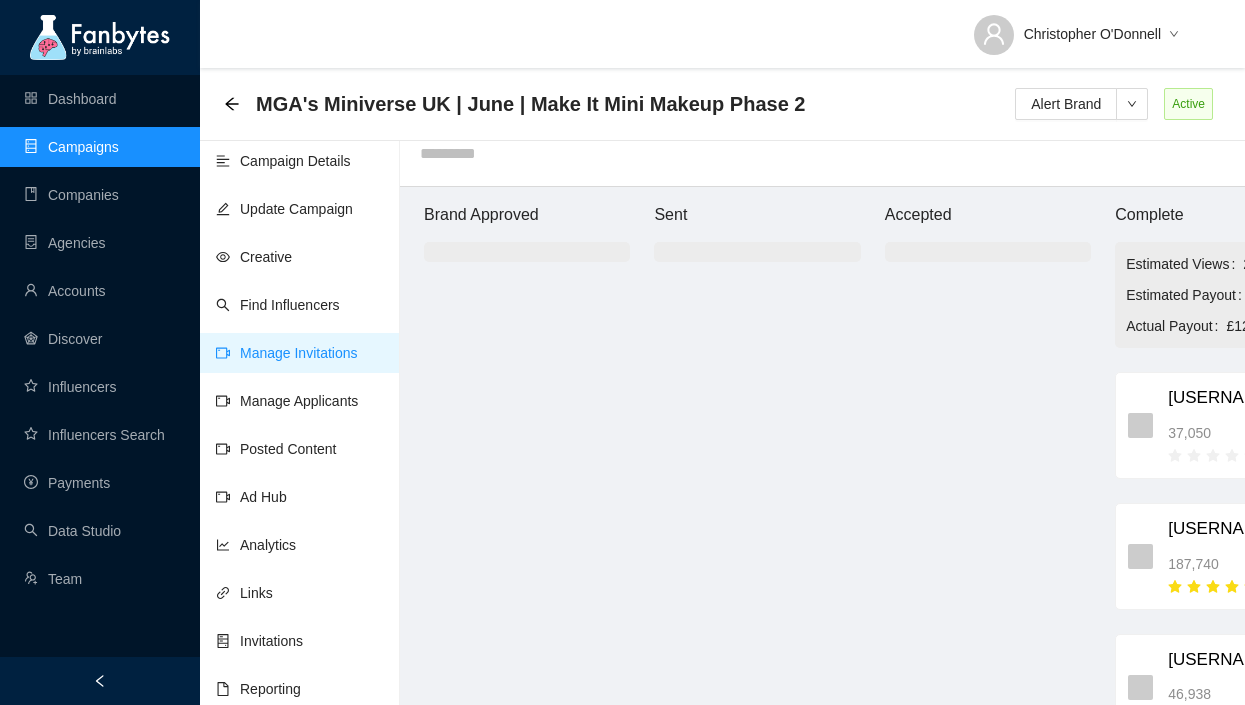 scroll, scrollTop: 20, scrollLeft: 343, axis: both 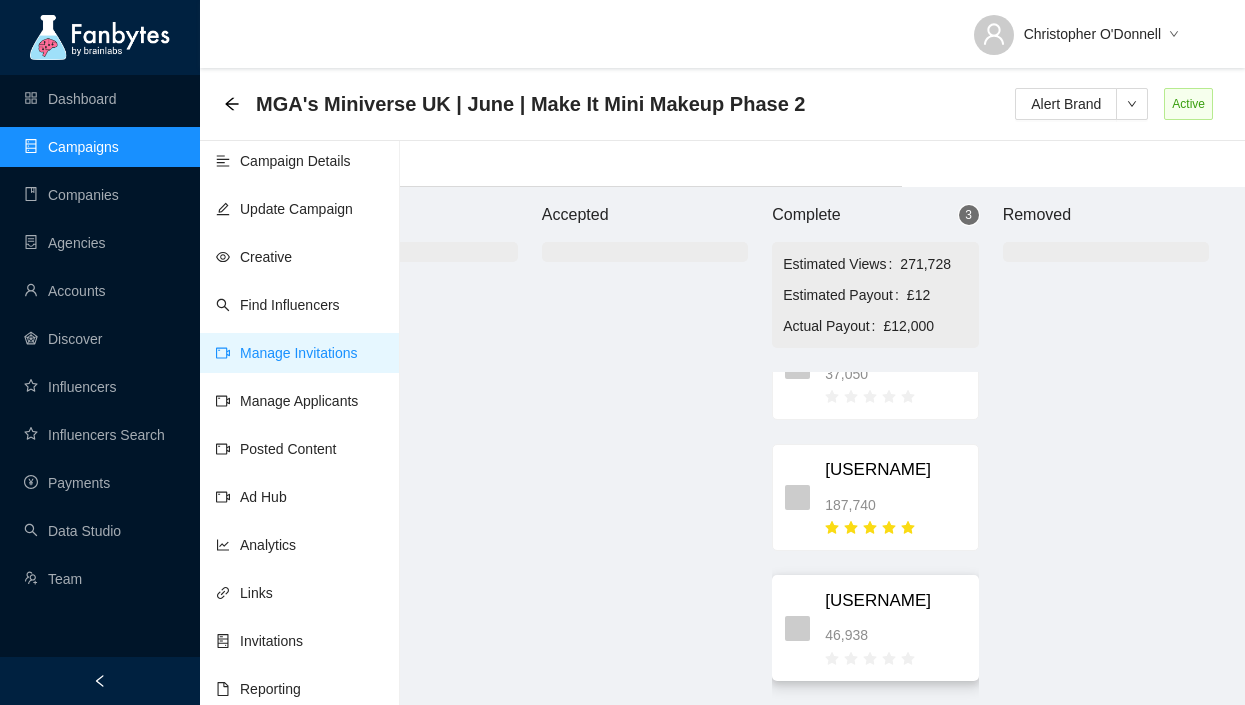 click on "[USERNAME]" at bounding box center (895, 601) 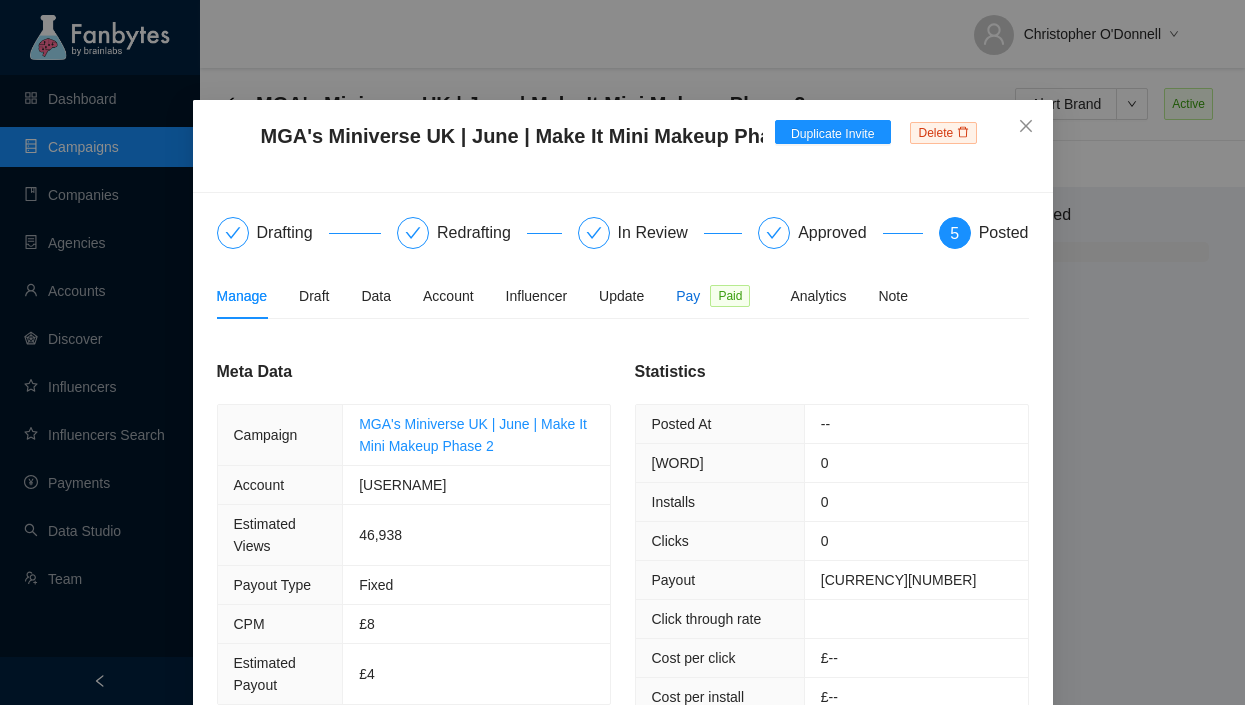 click on "Paid" at bounding box center (730, 296) 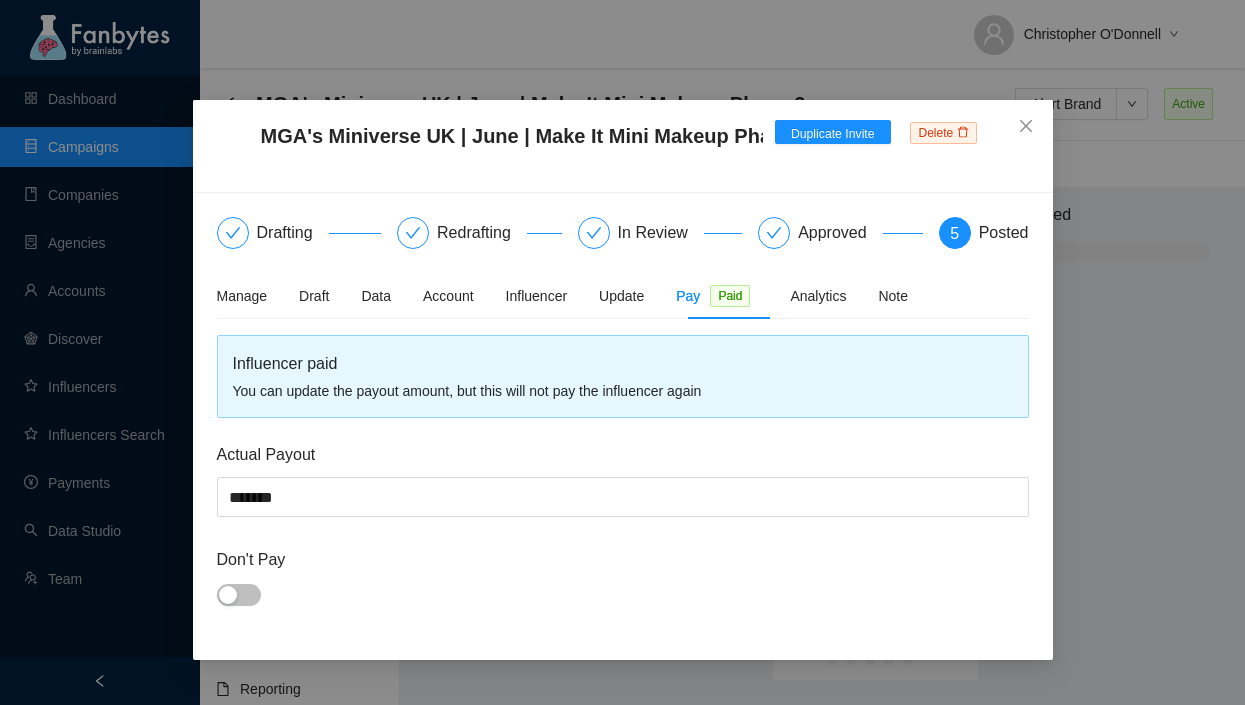 click on "MGA's Miniverse UK | [DATE] | Make It Mini Makeup Phase 2    [USERNAME] invite 1    [USERNAME] Duplicate Invite   Delete   Drafting Redrafting In Review Approved 5 Posted Manage Draft Data Account Influencer Update Pay Paid Analytics Note Meta Data Campaign MGA's Miniverse UK | [DATE] | Make It Mini Makeup Phase 2 Account [USERNAME] Estimated Views [NUMBER] Payout Type Fixed CPM [CURRENCY][NUMBER] Estimated Payout [CURRENCY][NUMBER] Statistics Posted At -- Views 0 Installs 0 Clicks 0 Payout [CURRENCY][NUMBER] Click through rate Cost per click [CURRENCY]-- Cost per install [CURRENCY]-- Hub Link: https://app.fanbytes.co.uk/invitation/hub/[ID] You can send this link to request information from the influencer. Below you can choose what is displayed/requested to the influencer Initial contact This will display a form for influencers to verify their account with screenshots of their demographic data. Initial contact (Youtube) This will display a form for influencers to verify their account with screenshots of their demographic data. Invite/Feedback Preview" at bounding box center [622, 352] 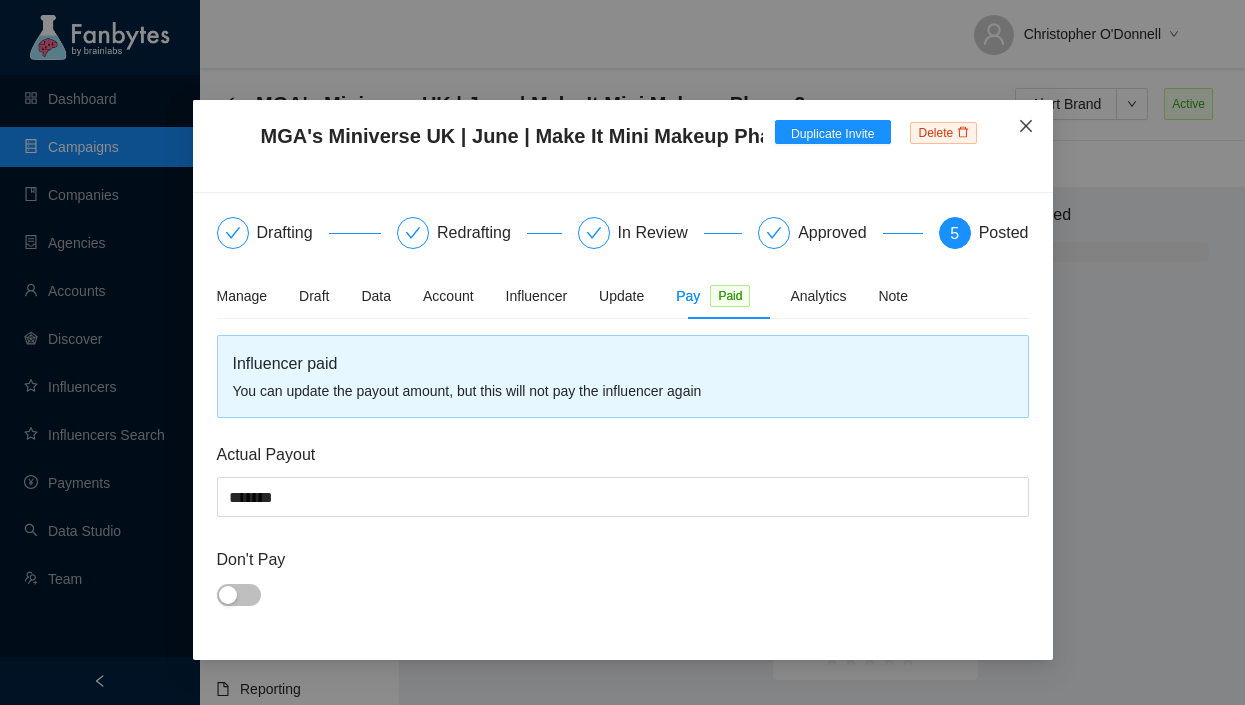 click 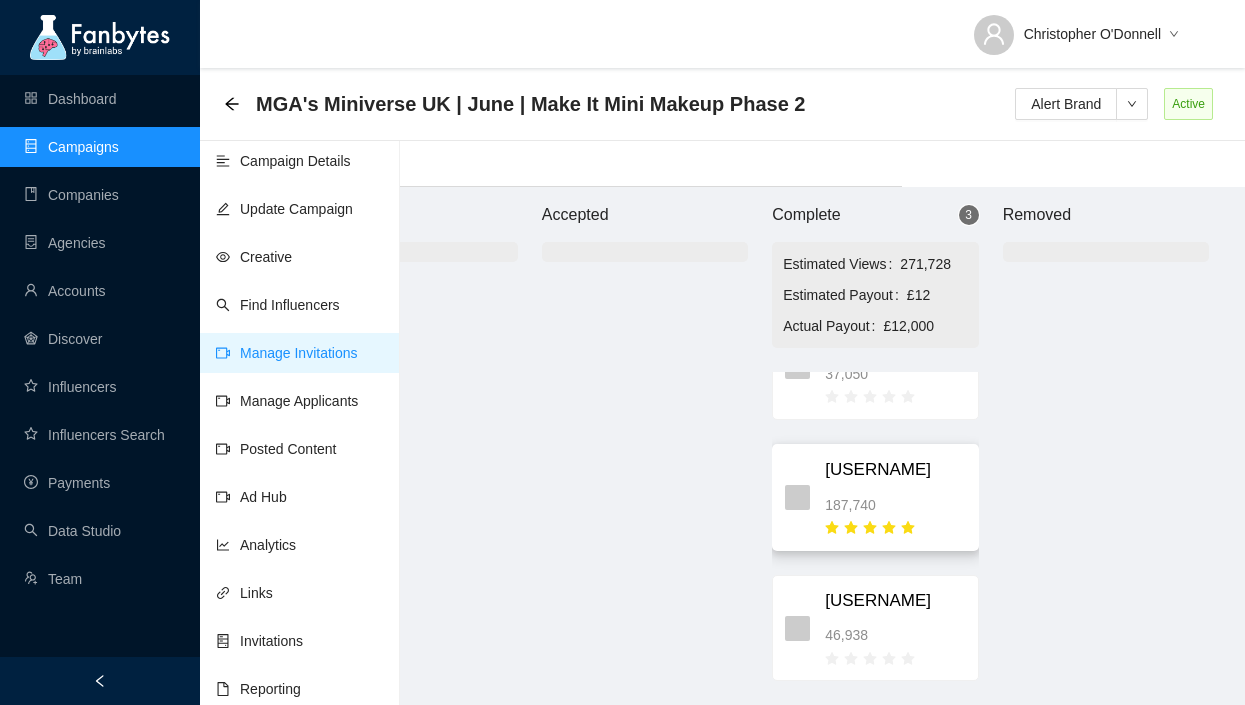 click on "187,740" at bounding box center (895, 505) 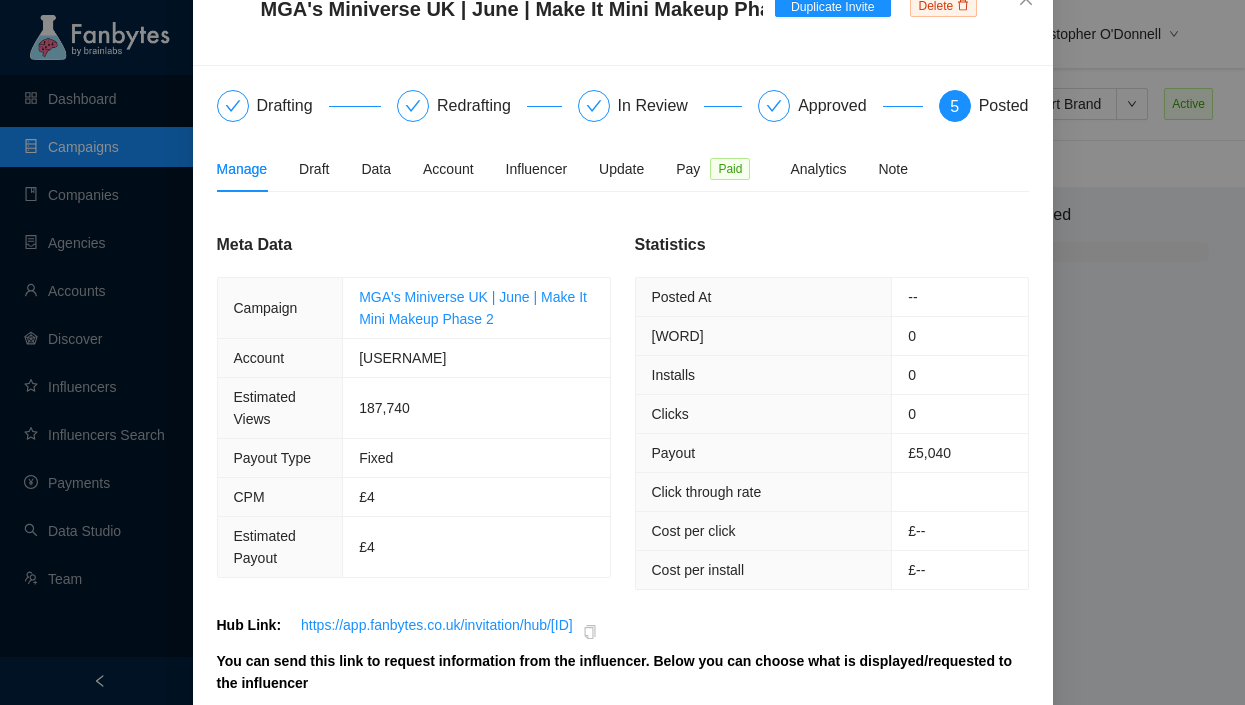 scroll, scrollTop: 135, scrollLeft: 0, axis: vertical 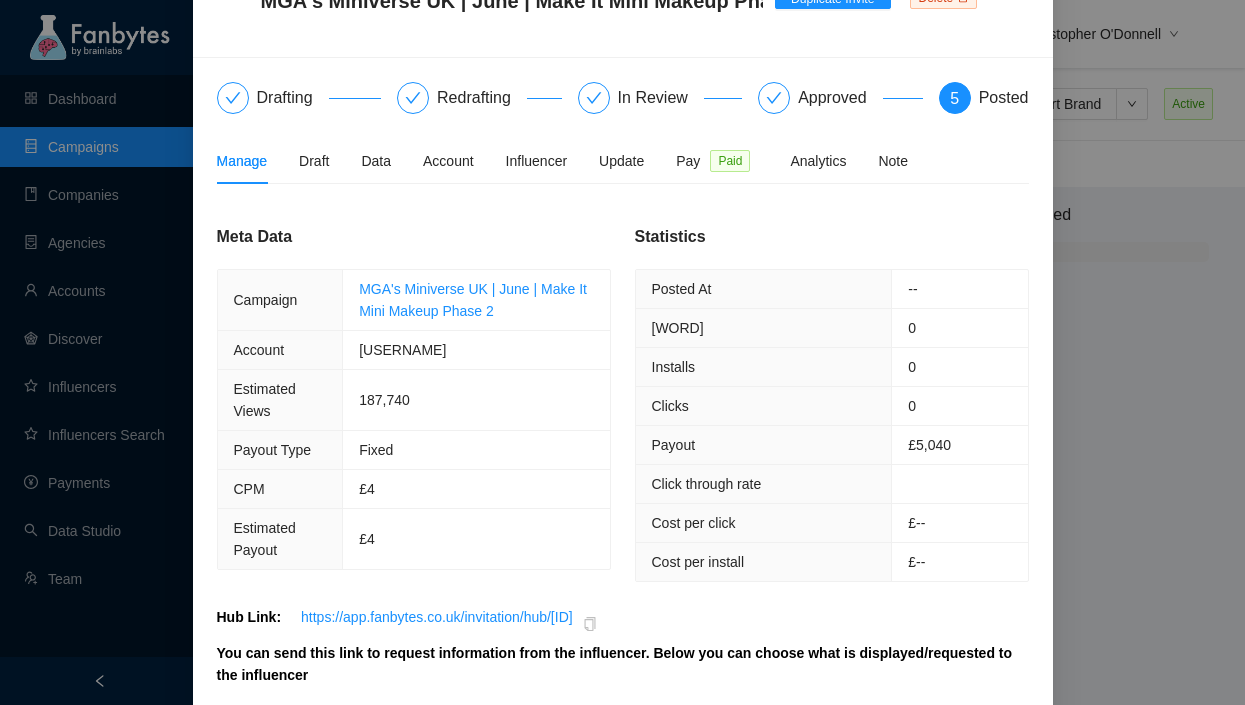 click on "MGA's Miniverse UK | [DATE] | Make It Mini Makeup Phase 2    [USERNAME] invite 1    [USERNAME] Duplicate Invite   Delete   Drafting Redrafting In Review Approved 5 Posted Manage Draft Data Account Influencer Update Pay Paid Analytics Note Meta Data Campaign MGA's Miniverse UK | [DATE] | Make It Mini Makeup Phase 2 Account [USERNAME] Estimated Views [NUMBER] Payout Type Fixed CPM [CURRENCY][NUMBER] Estimated Payout [CURRENCY][NUMBER] Statistics Posted At -- Views 0 Installs 0 Clicks 0 Payout [CURRENCY][NUMBER] Click through rate Cost per click [CURRENCY]-- Cost per install [CURRENCY]-- Hub Link: https://app.fanbytes.co.uk/invitation/hub/[ID] You can send this link to request information from the influencer. Below you can choose what is displayed/requested to the influencer Initial contact This will display a form for influencers to verify their account with screenshots of their demographic data. Initial contact (Youtube) This will display a form for influencers to verify their account with screenshots of their demographic data. Invite/Feedback Post details Contract" at bounding box center (622, 352) 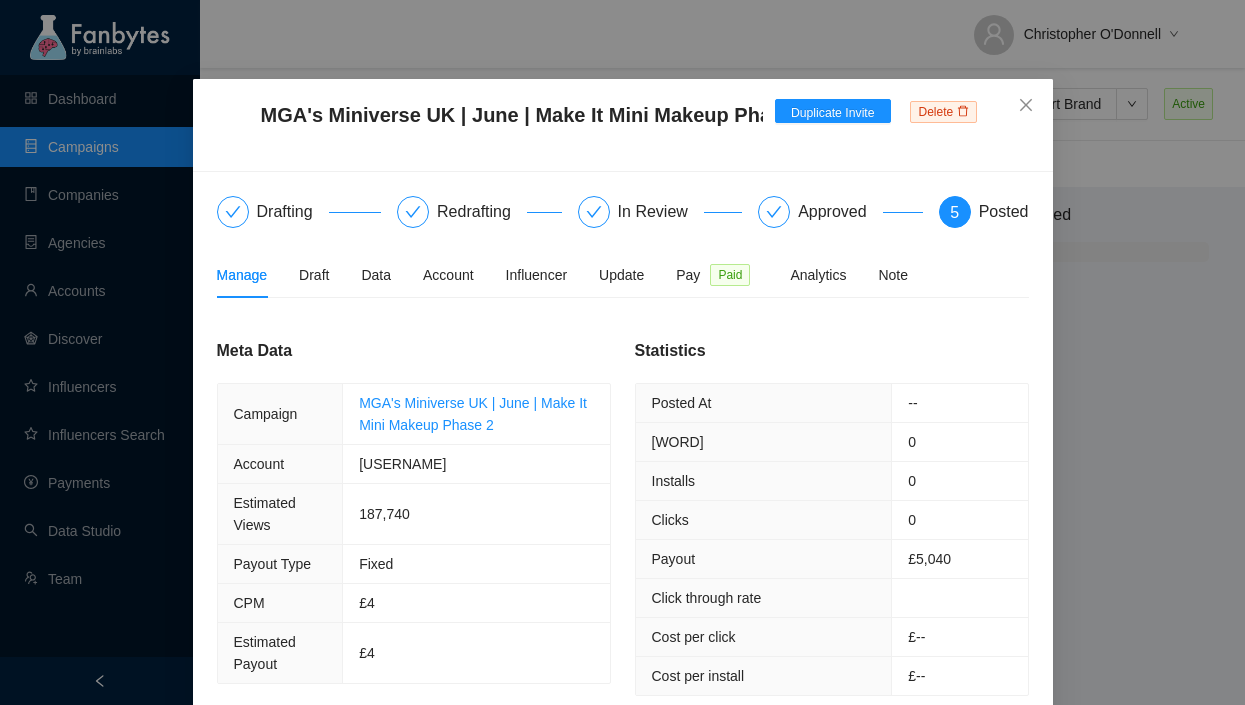scroll, scrollTop: 0, scrollLeft: 0, axis: both 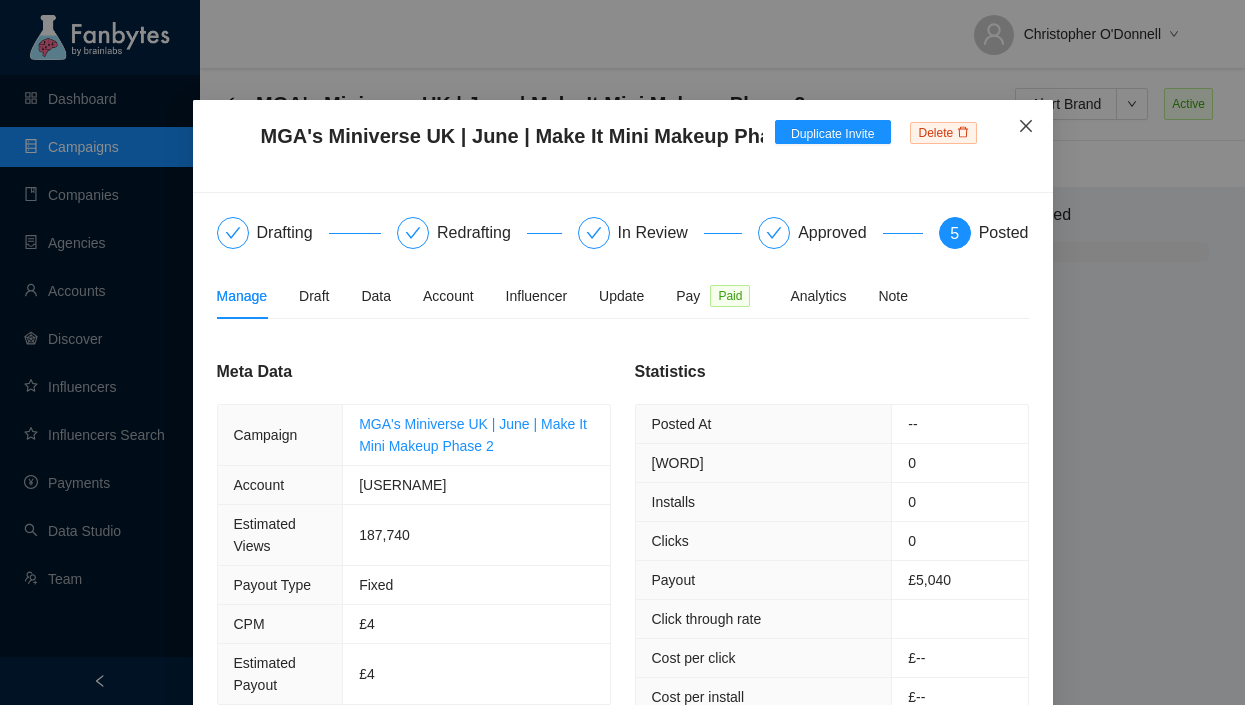 click 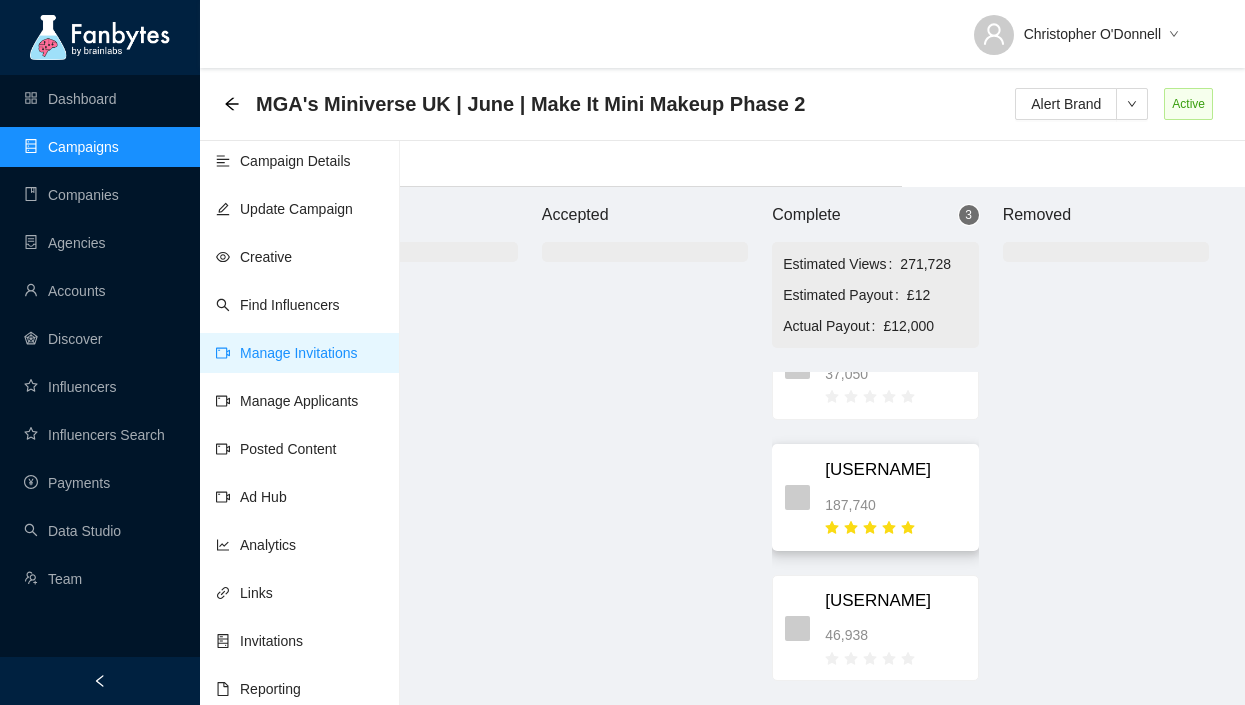 scroll, scrollTop: 0, scrollLeft: 0, axis: both 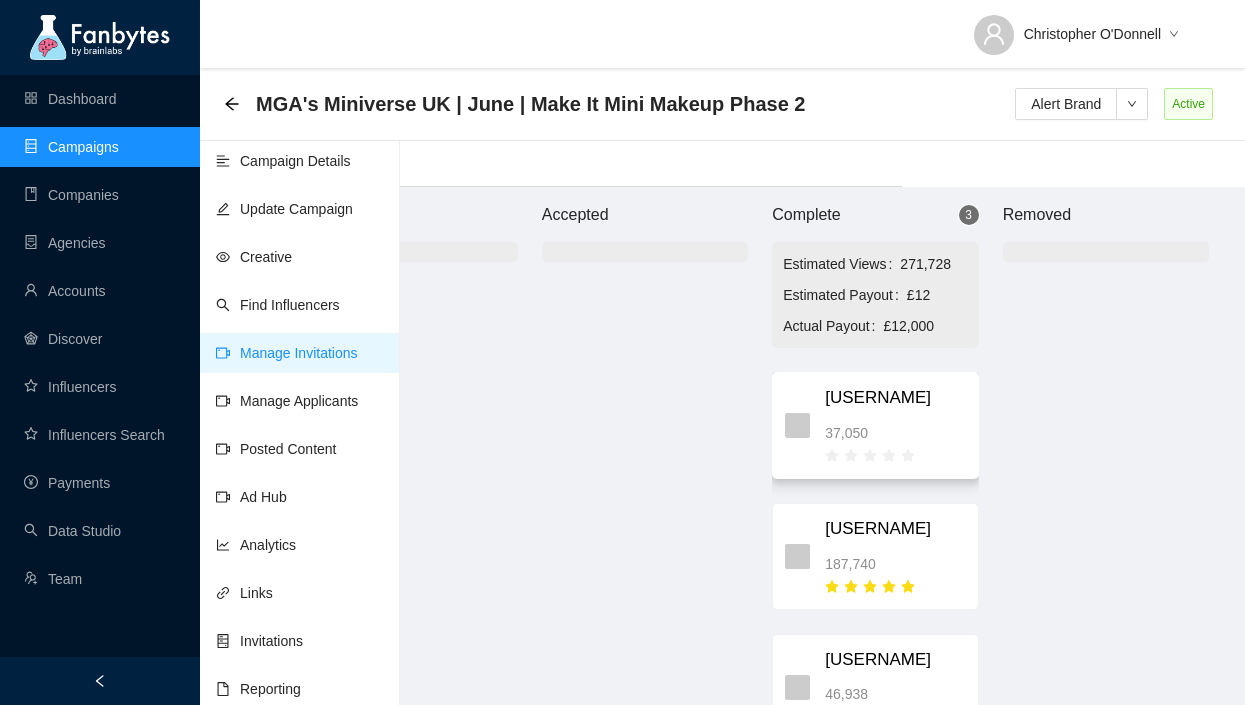 click on "37,050" at bounding box center [895, 433] 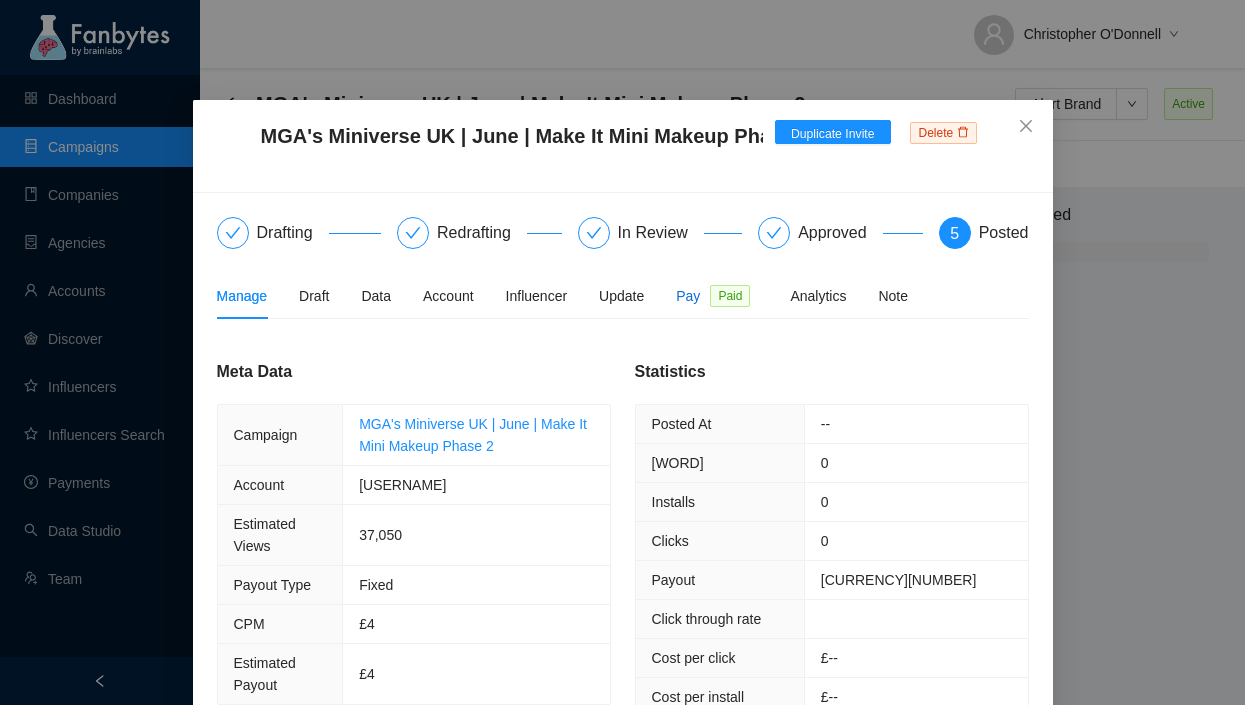 click on "Paid" at bounding box center [730, 296] 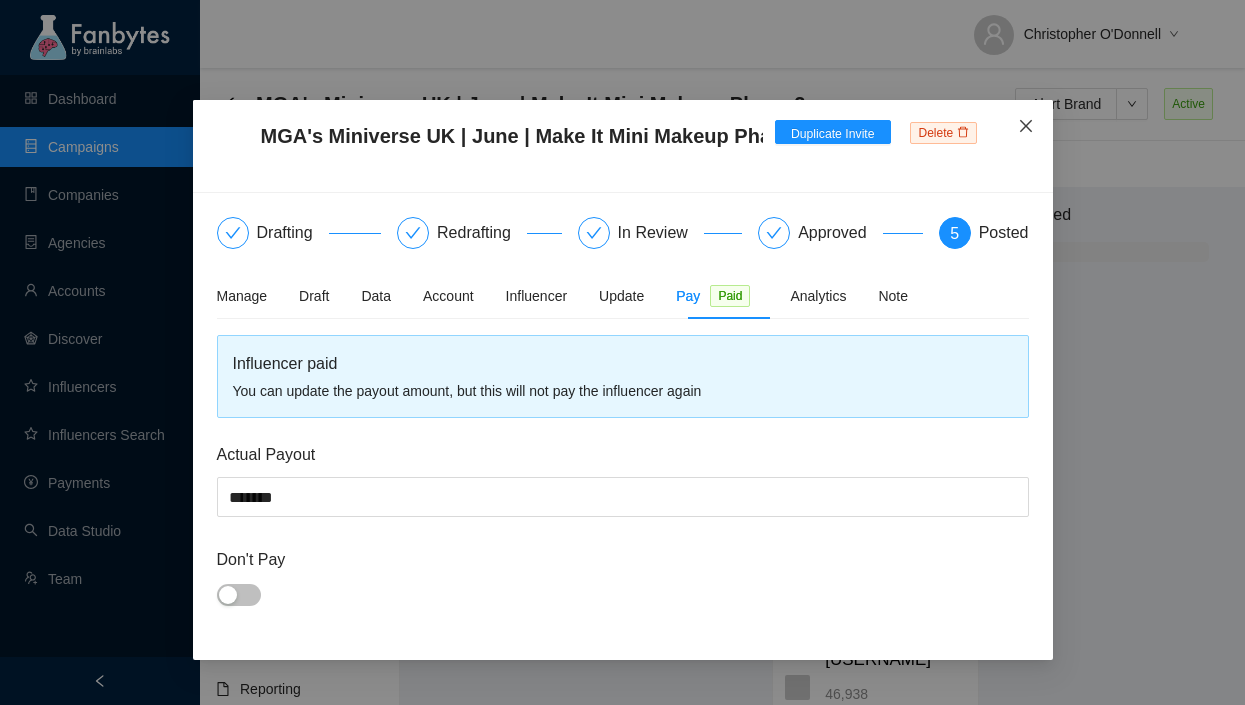 click 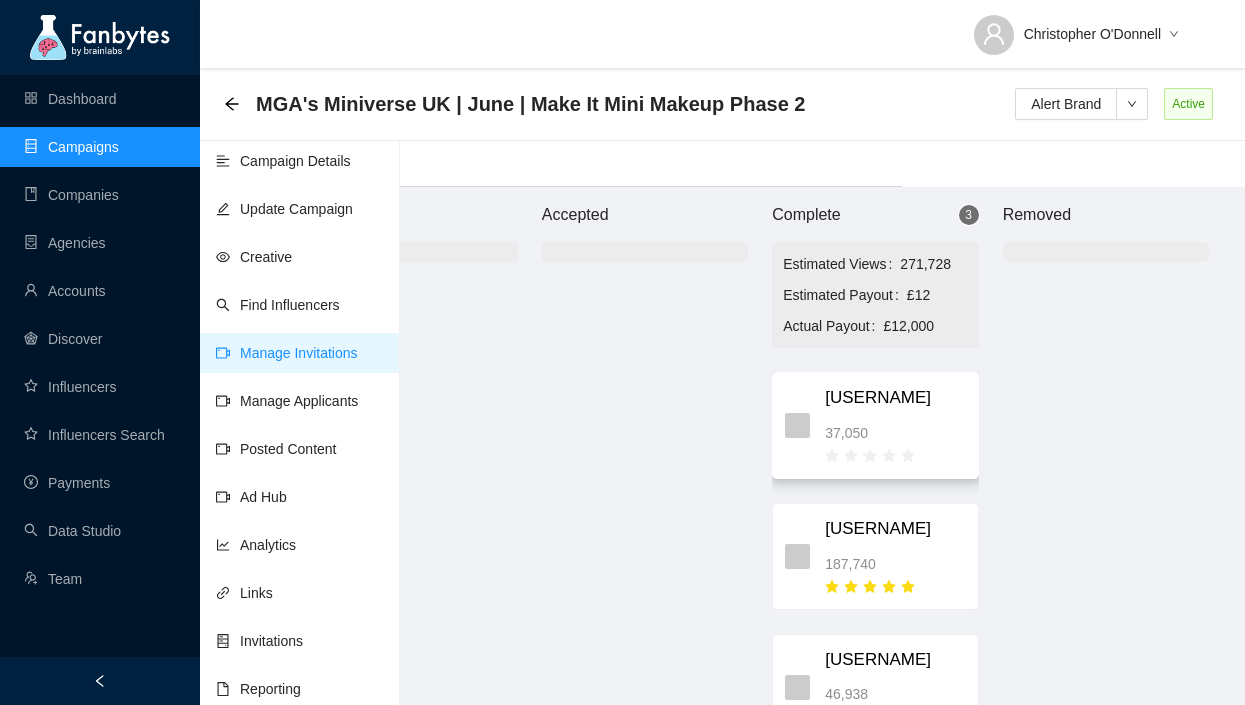 scroll, scrollTop: 86, scrollLeft: 0, axis: vertical 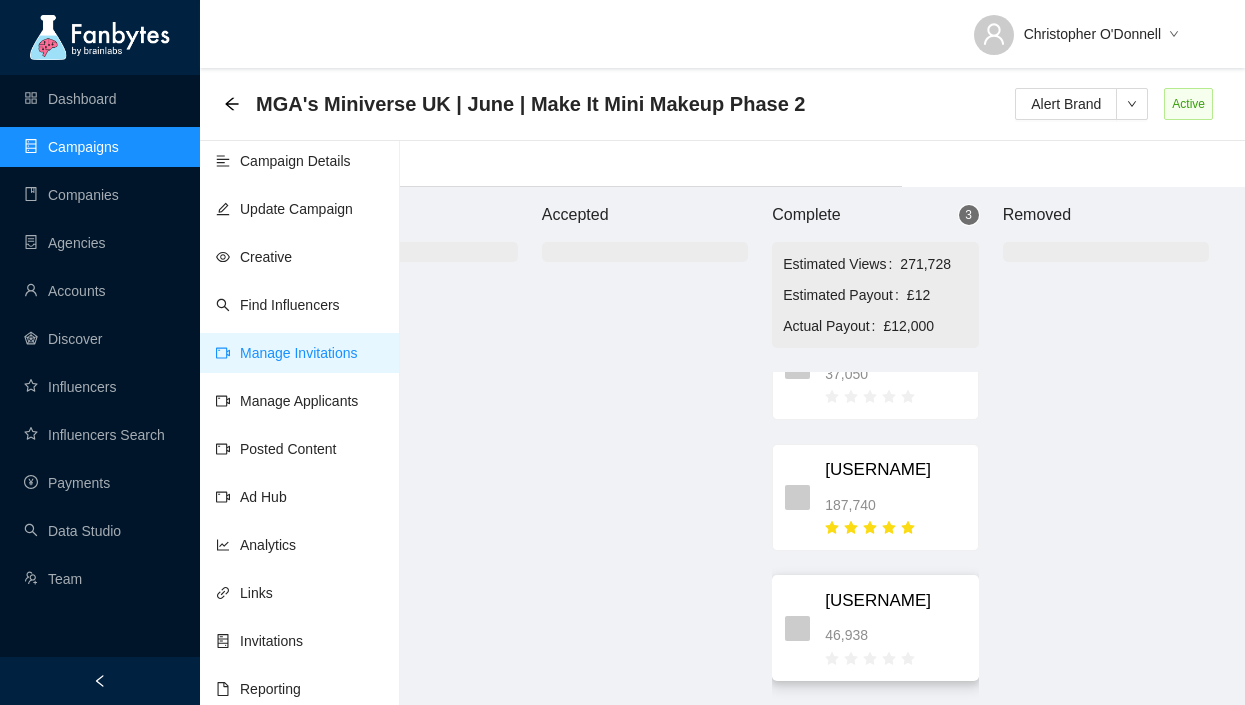 click on "[USERNAME]" at bounding box center (895, 601) 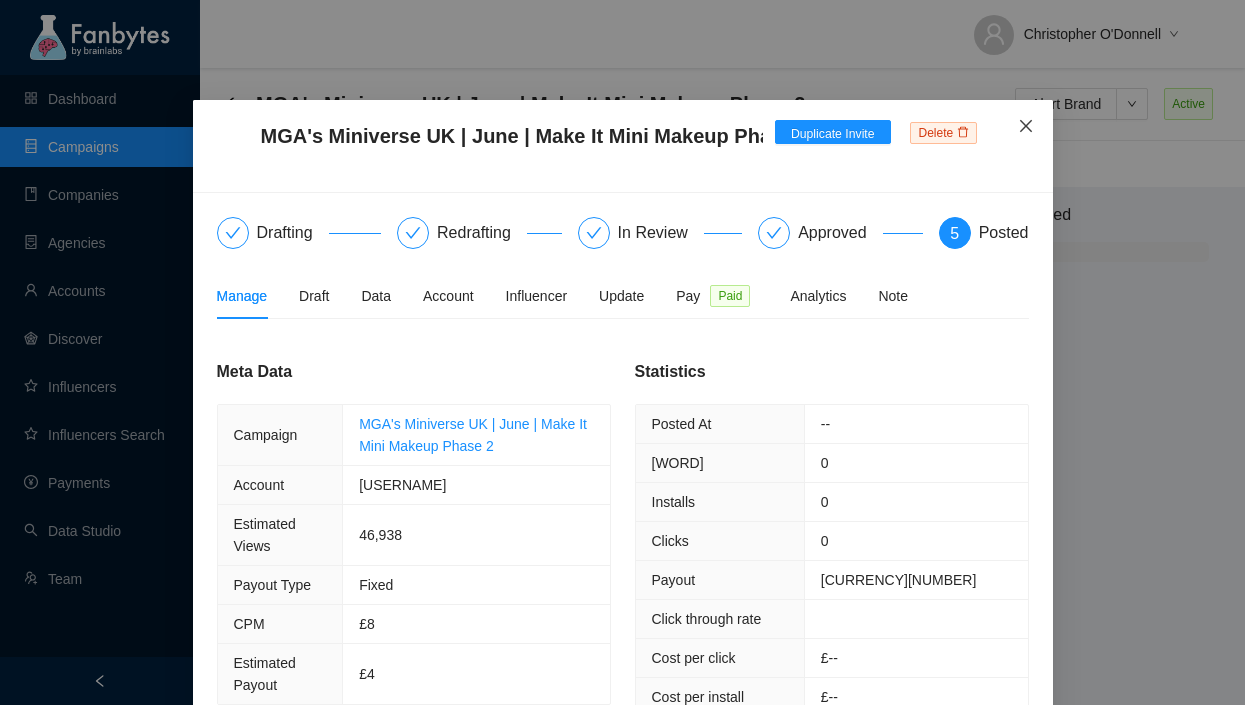 click at bounding box center (1026, 127) 